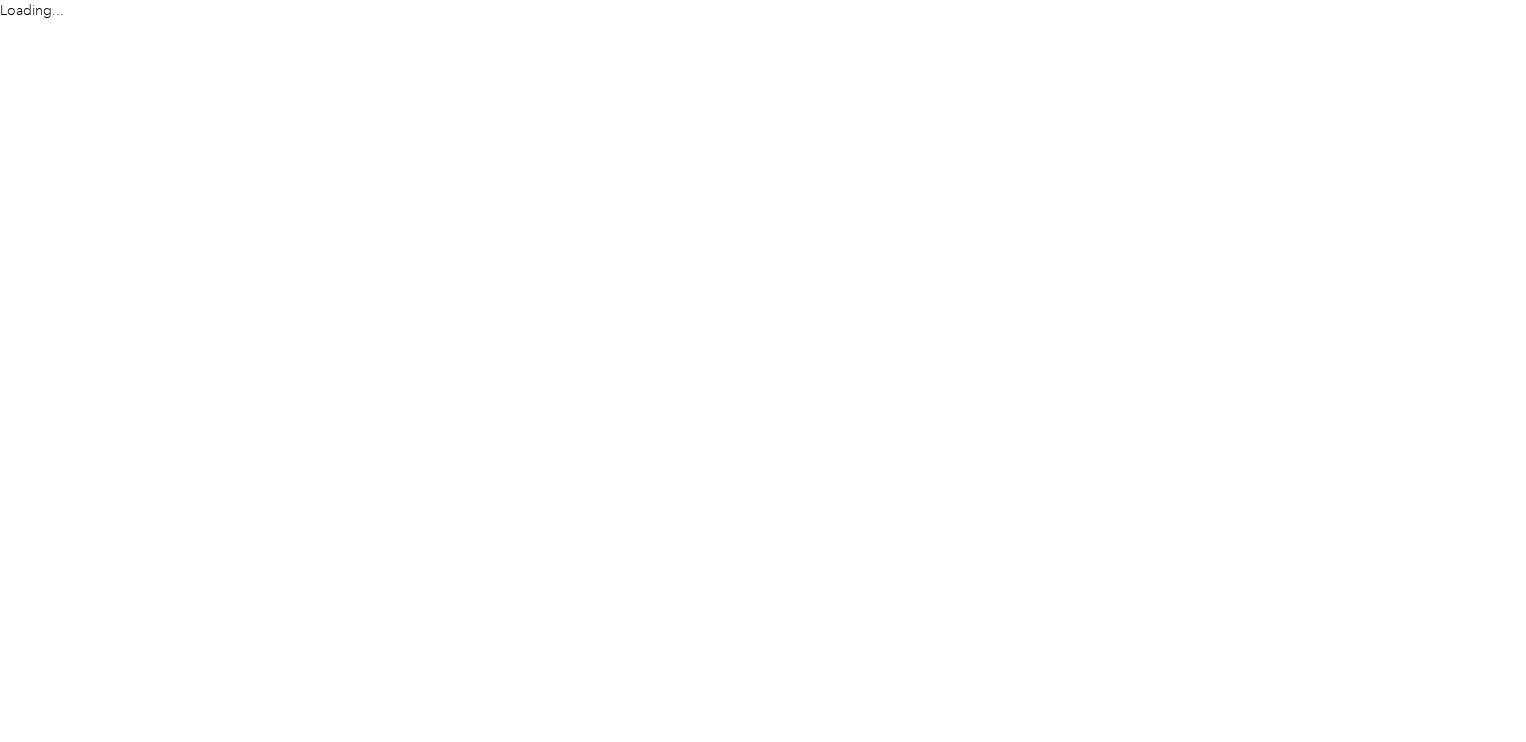 scroll, scrollTop: 0, scrollLeft: 0, axis: both 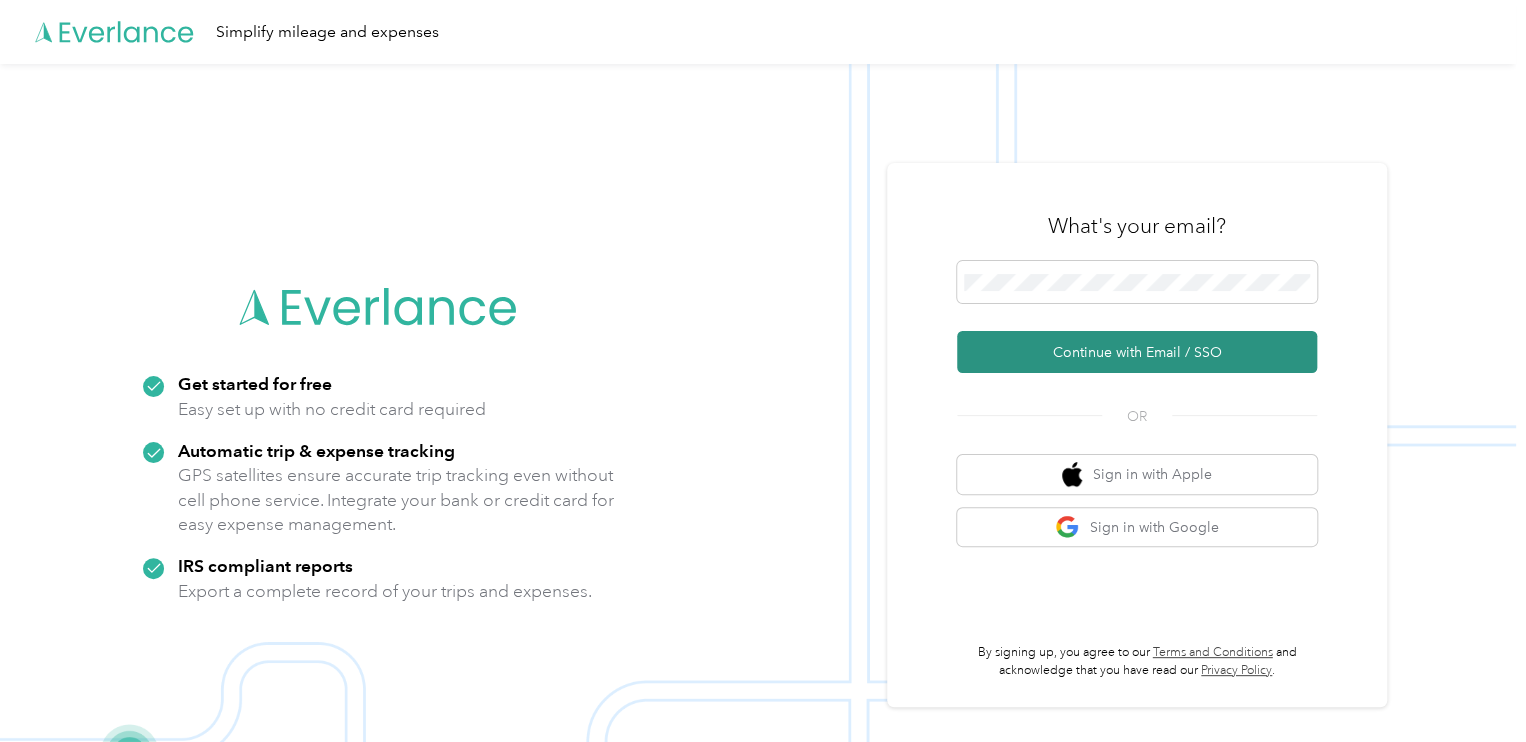 click on "Continue with Email / SSO" at bounding box center (1137, 352) 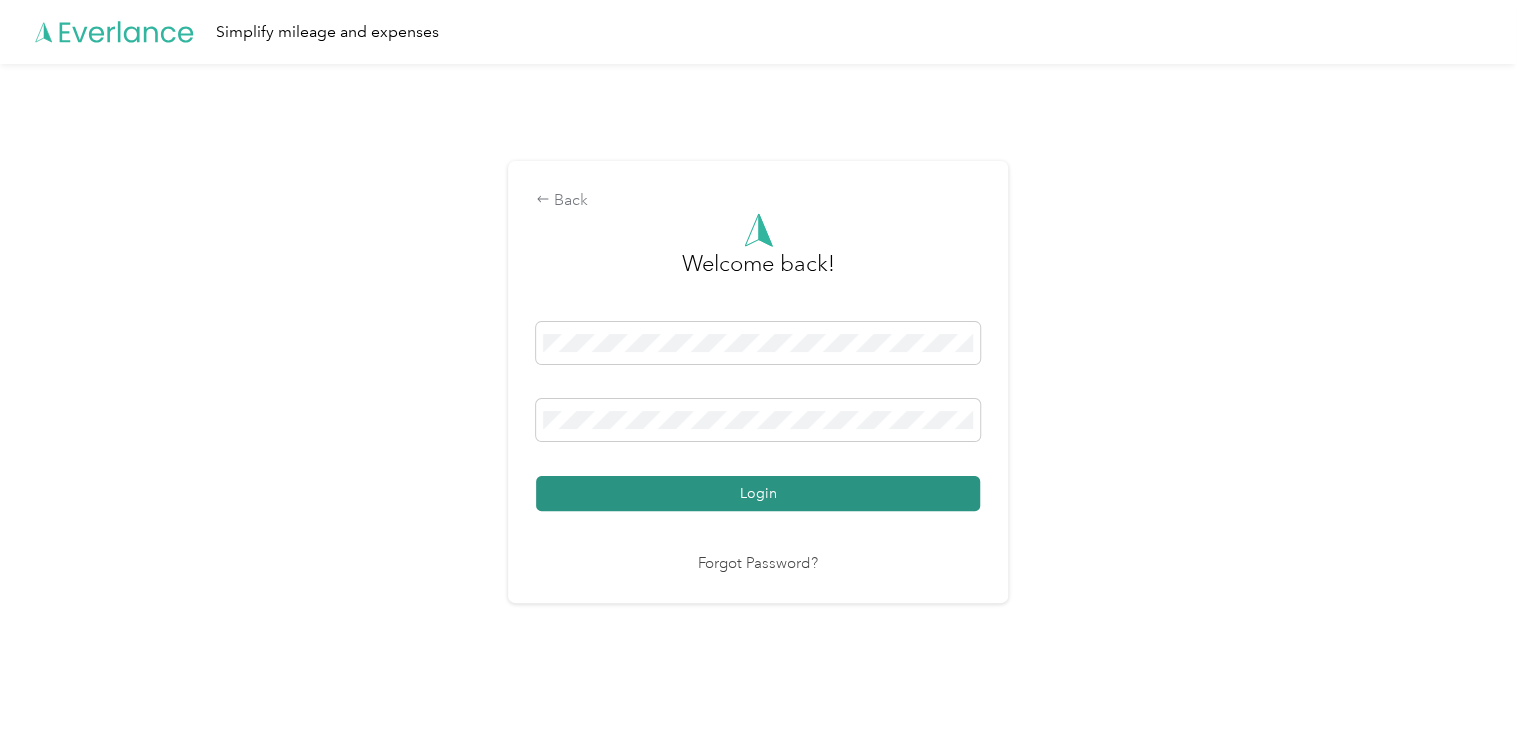 click on "Login" at bounding box center [758, 493] 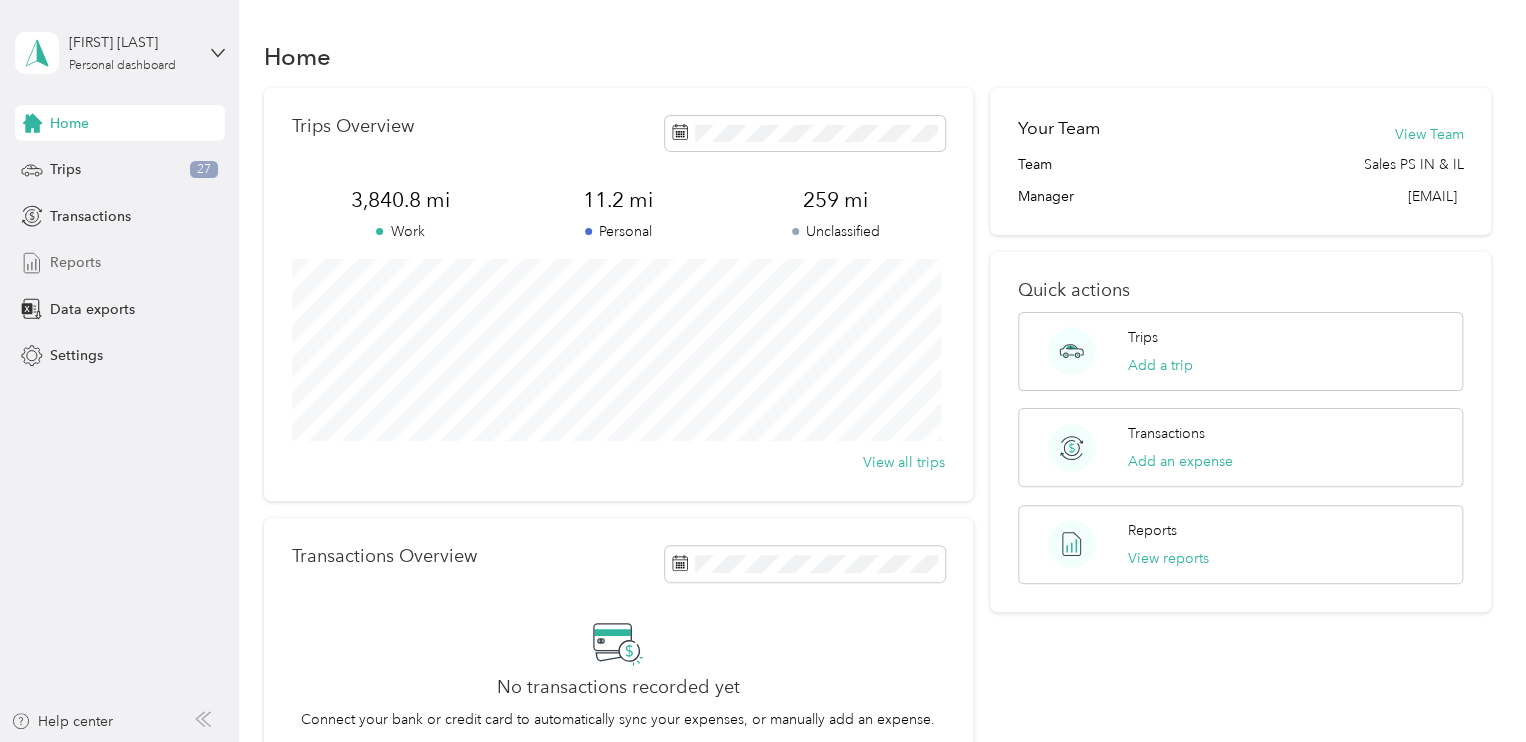click on "Reports" at bounding box center (75, 262) 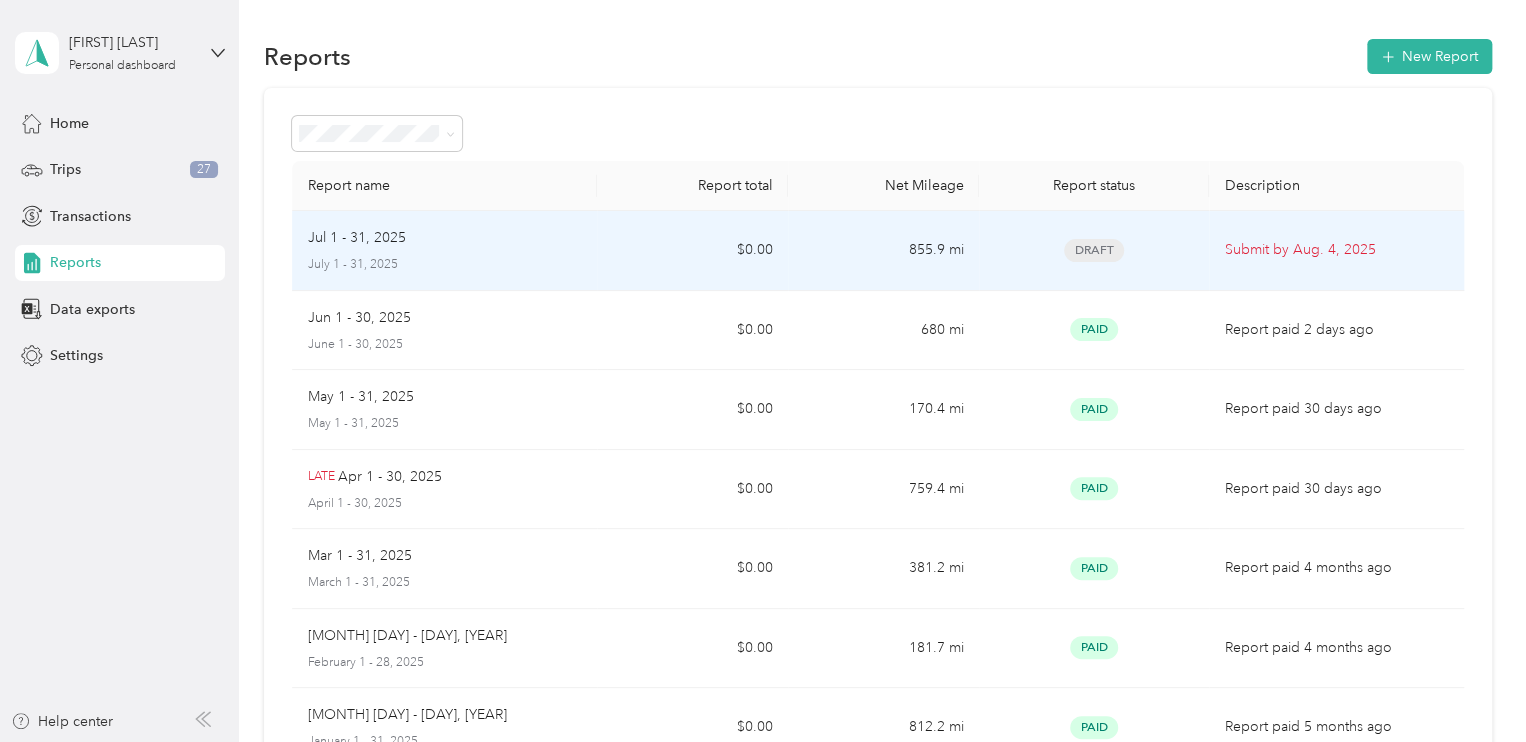 click on "Draft" at bounding box center (1094, 250) 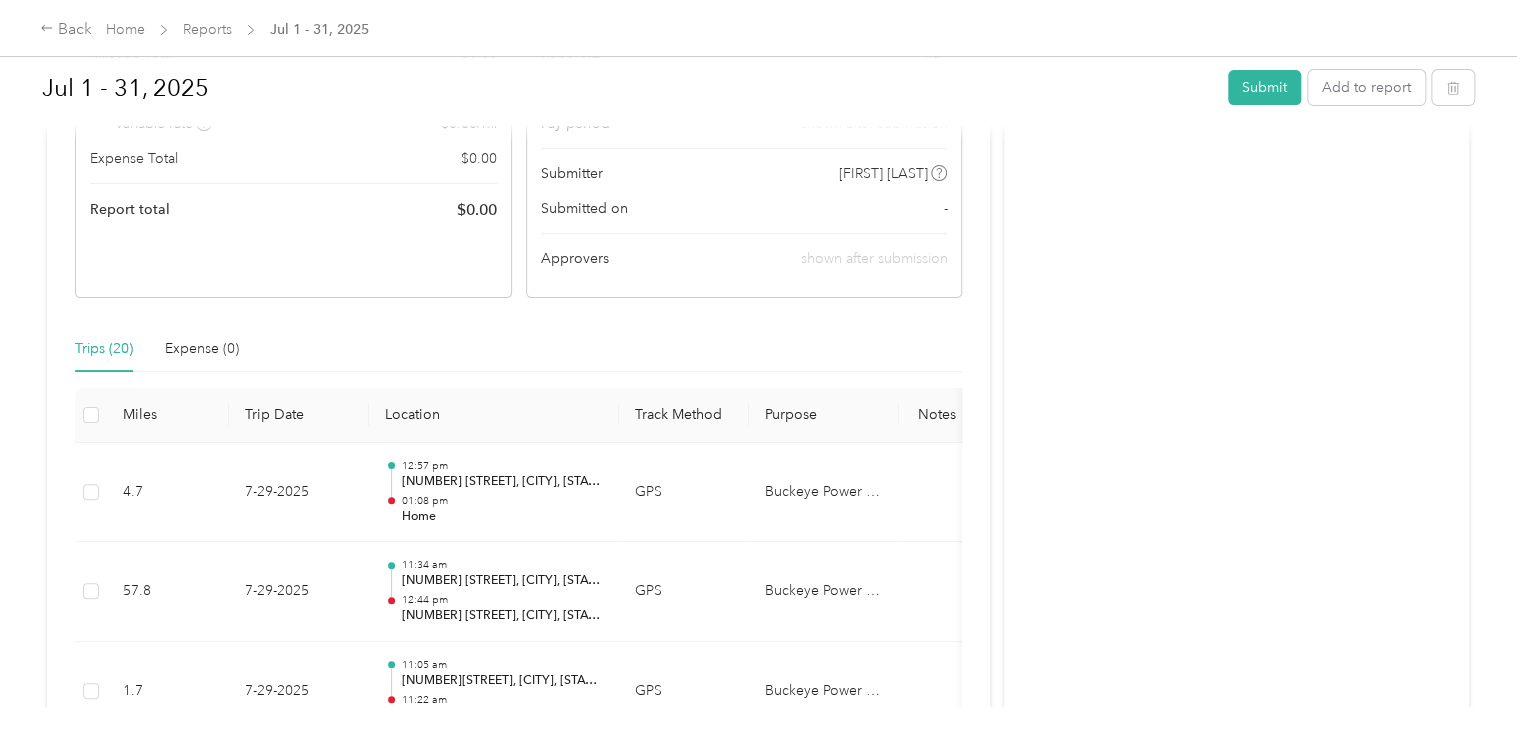 scroll, scrollTop: 0, scrollLeft: 0, axis: both 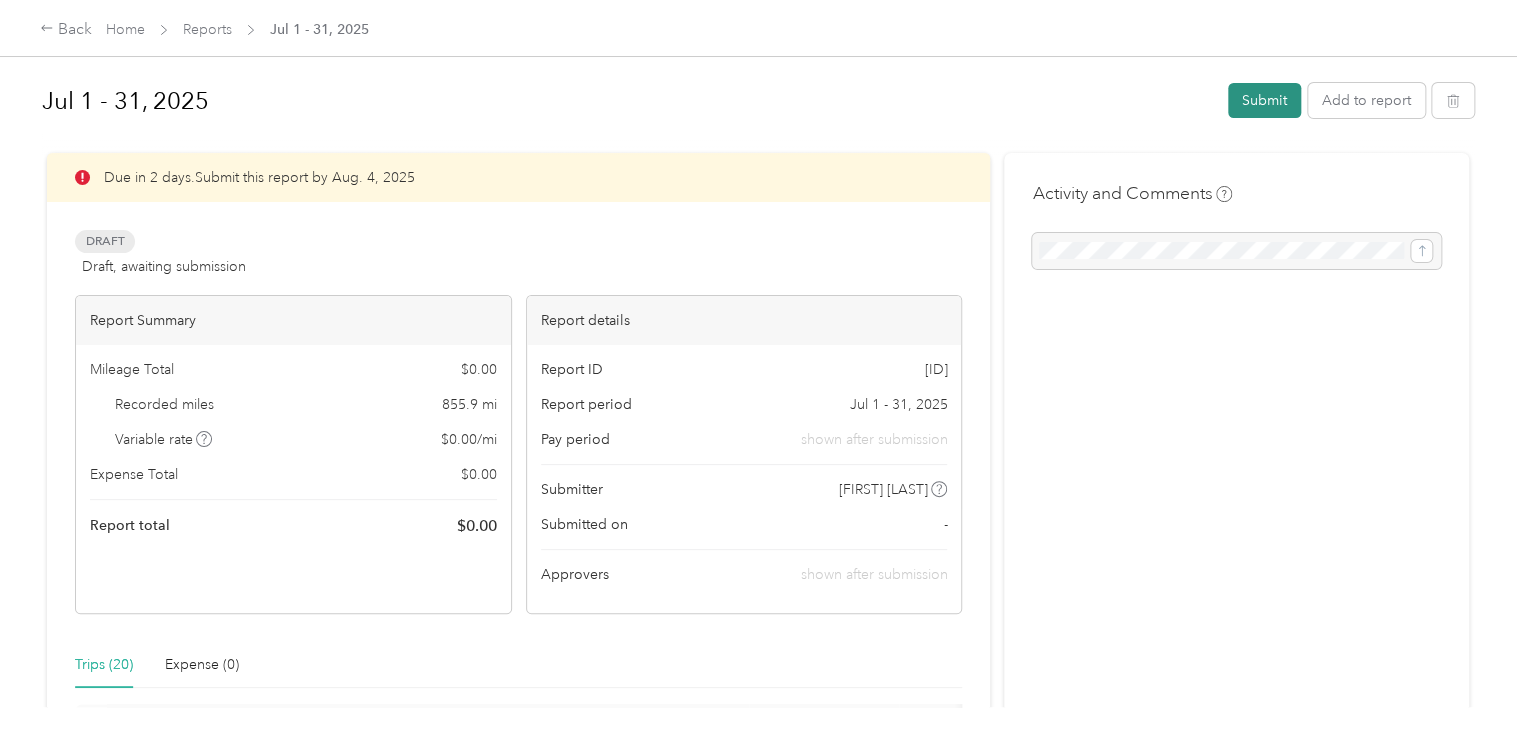 click on "Submit" at bounding box center (1264, 100) 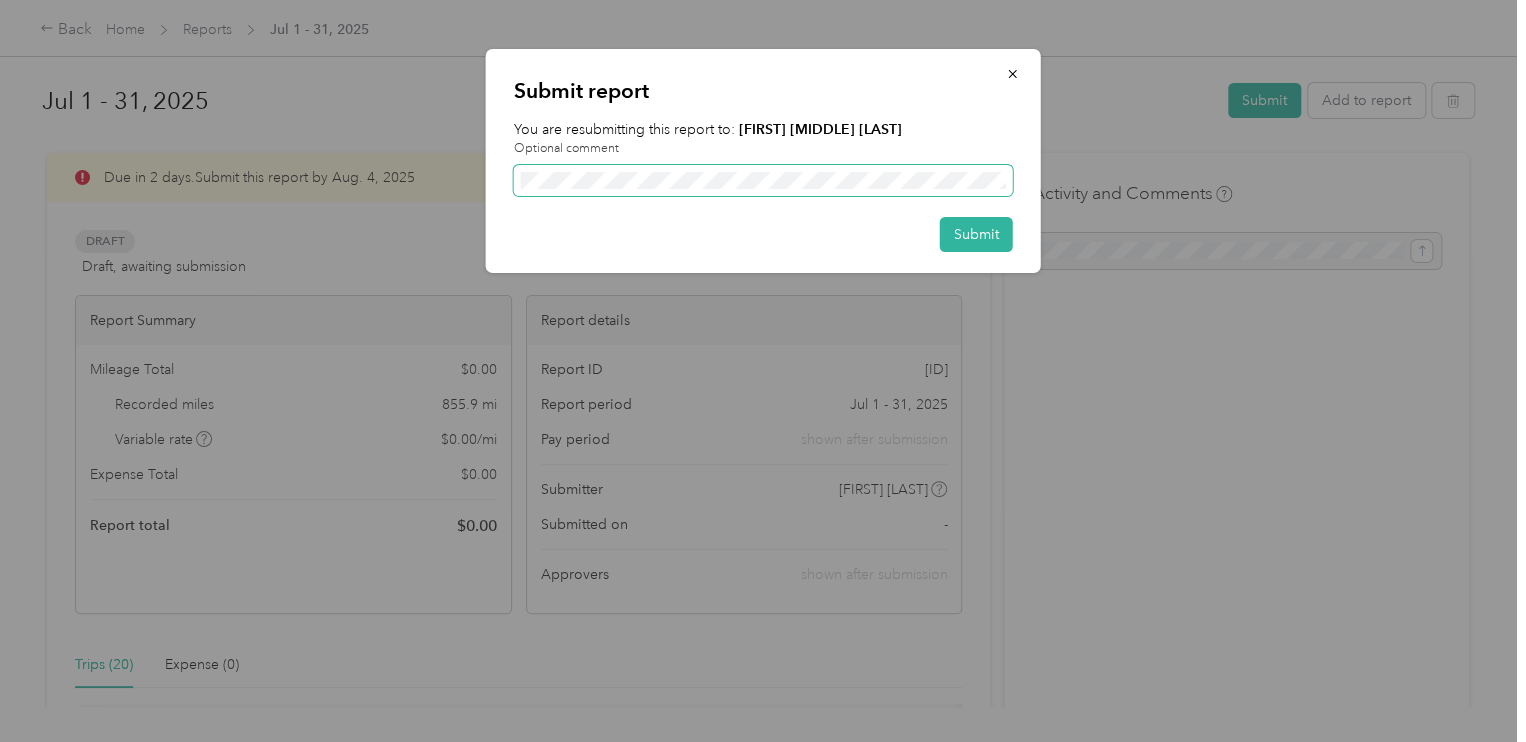 click at bounding box center (763, 181) 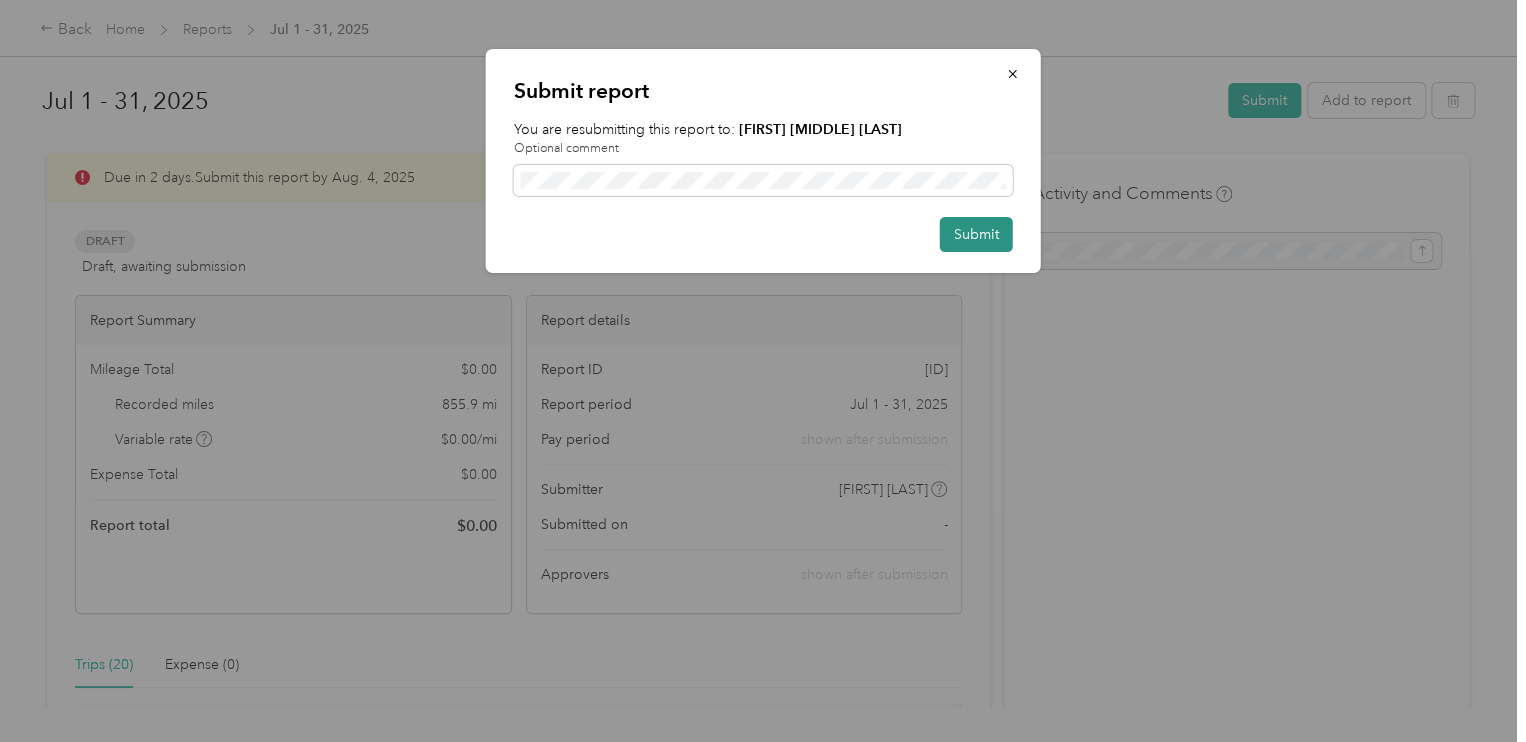 click on "Submit" at bounding box center [976, 234] 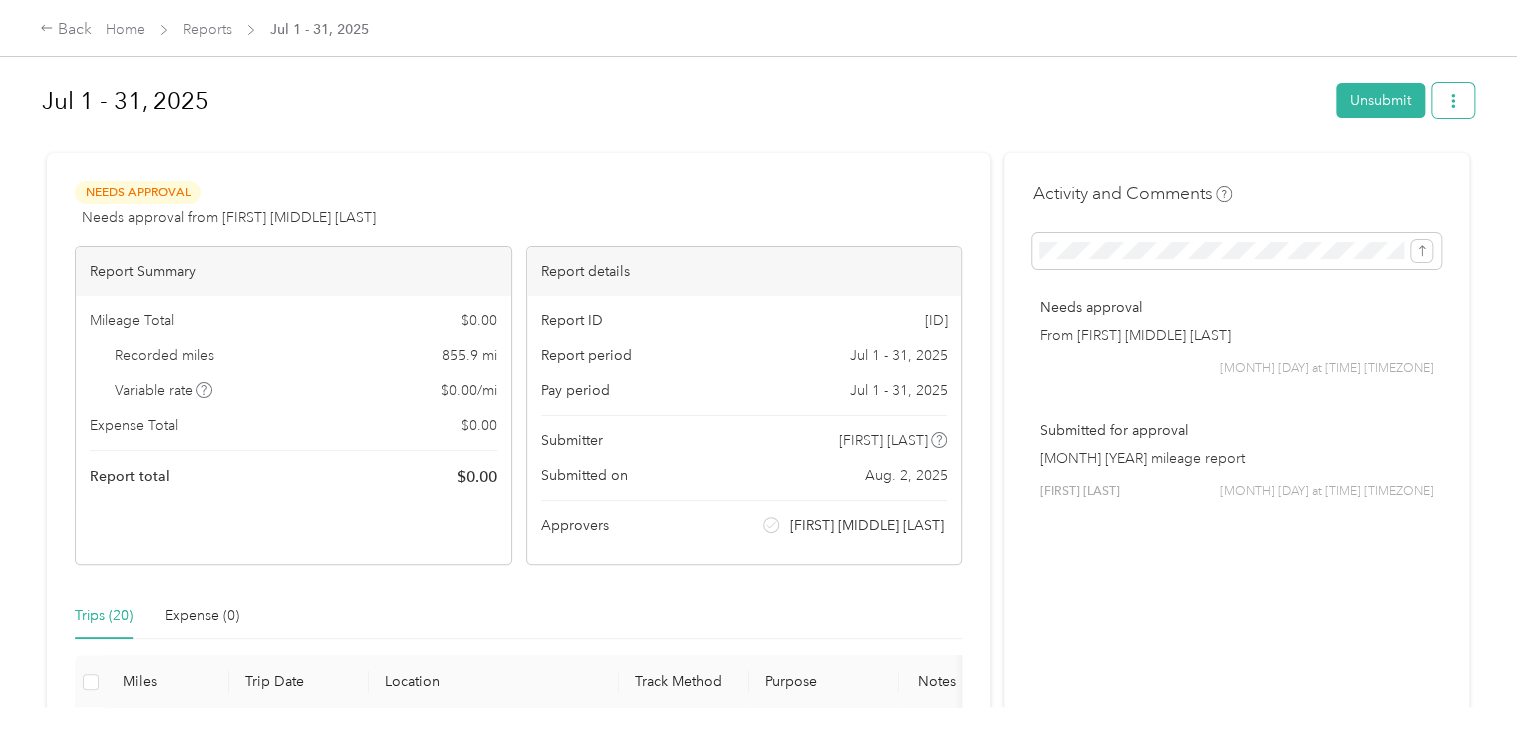 click 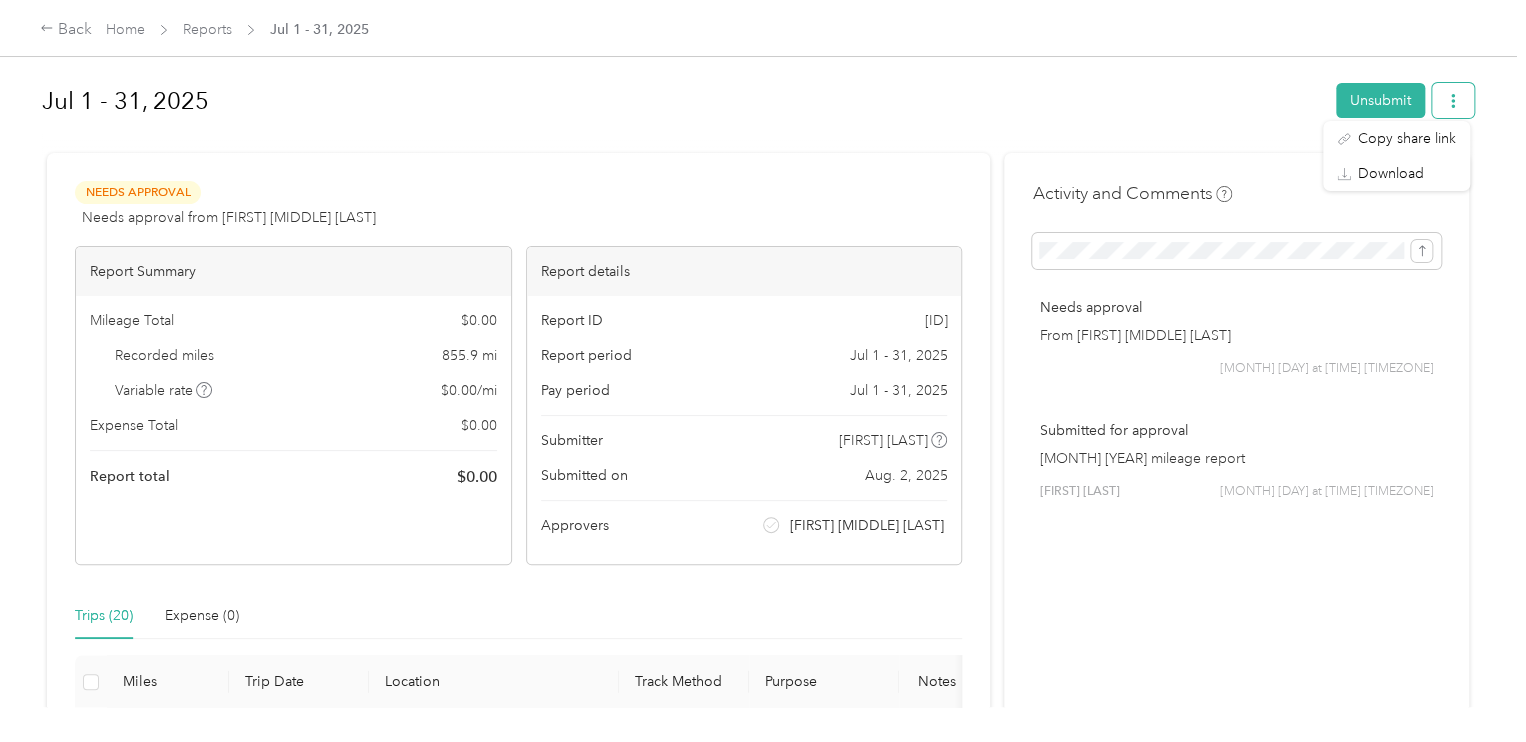 click 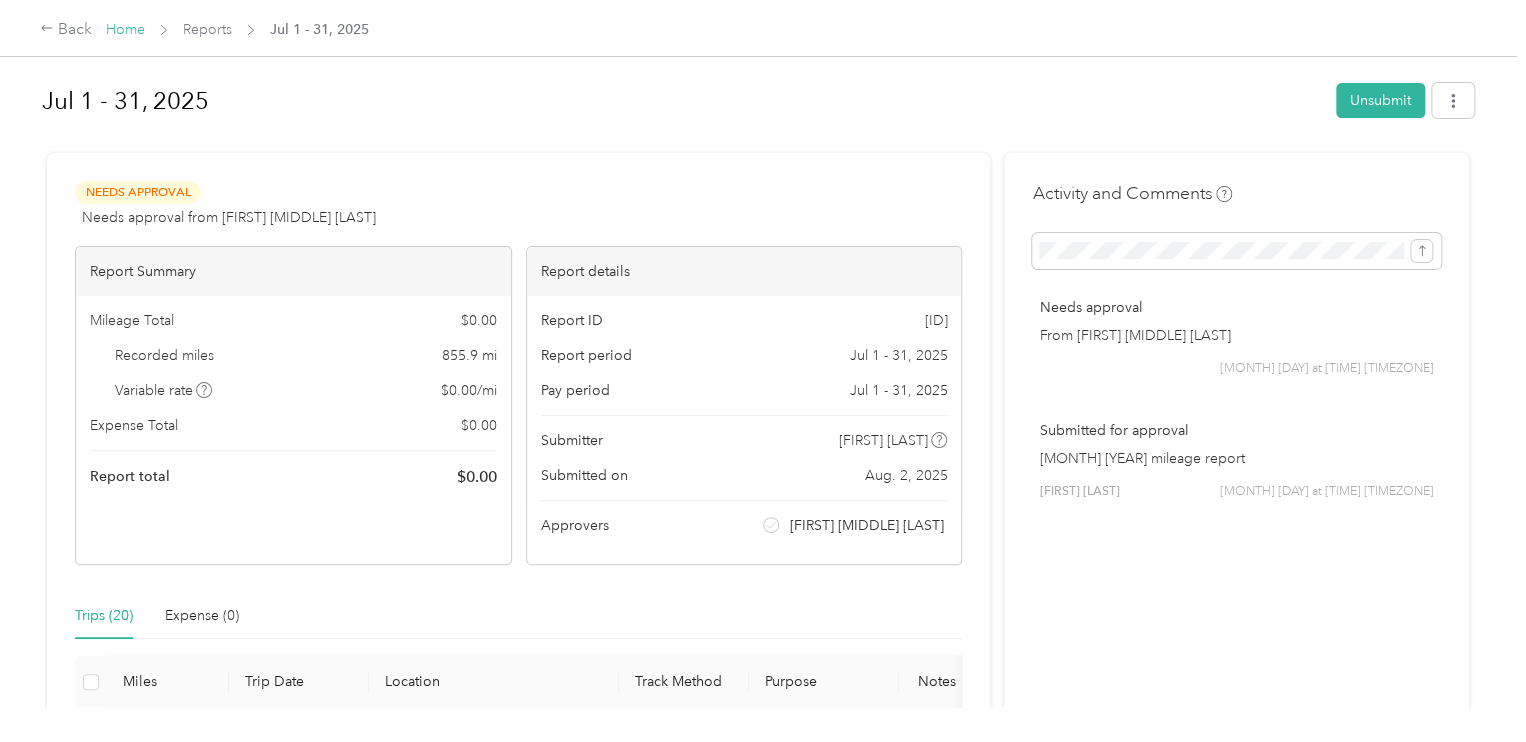 click on "Home" at bounding box center (125, 29) 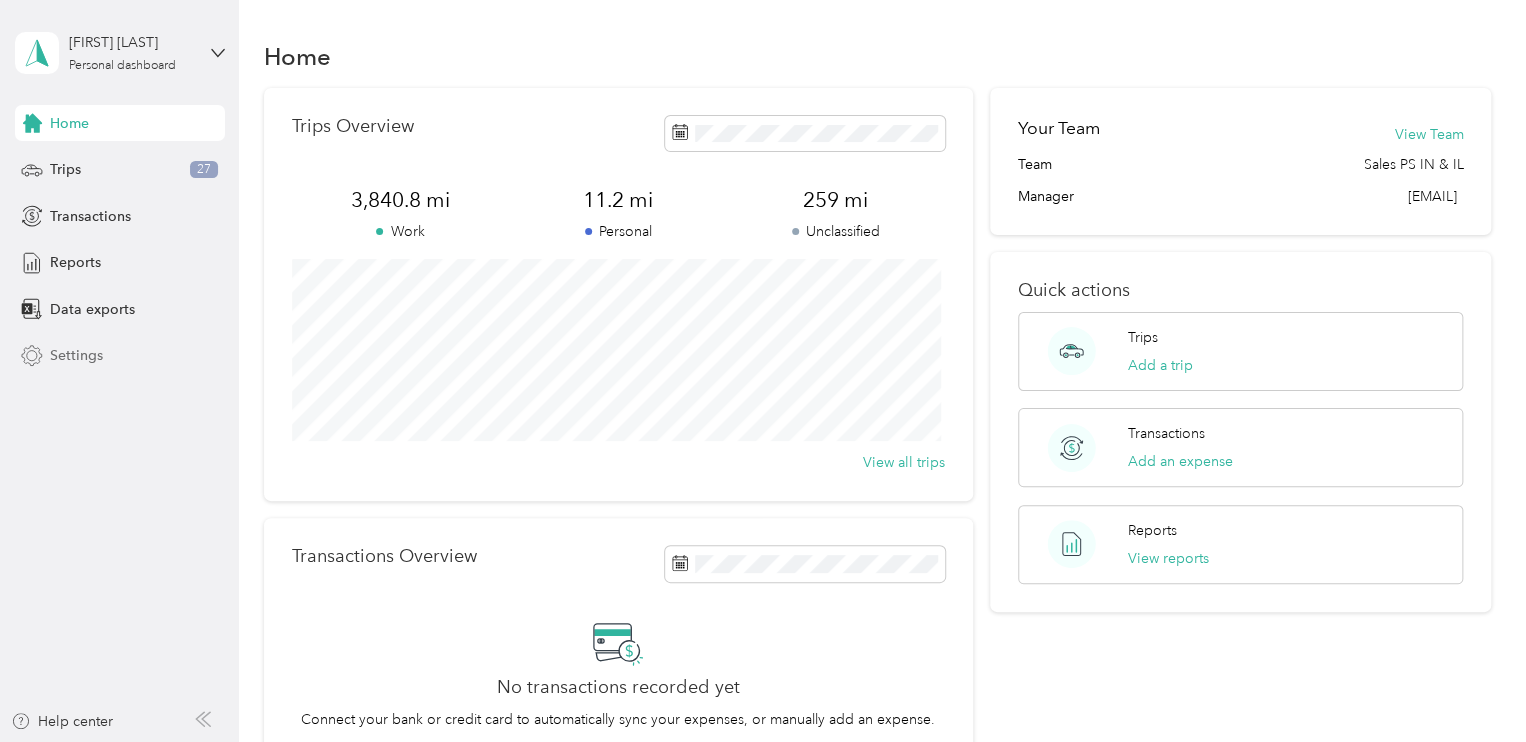 click on "Settings" at bounding box center (76, 355) 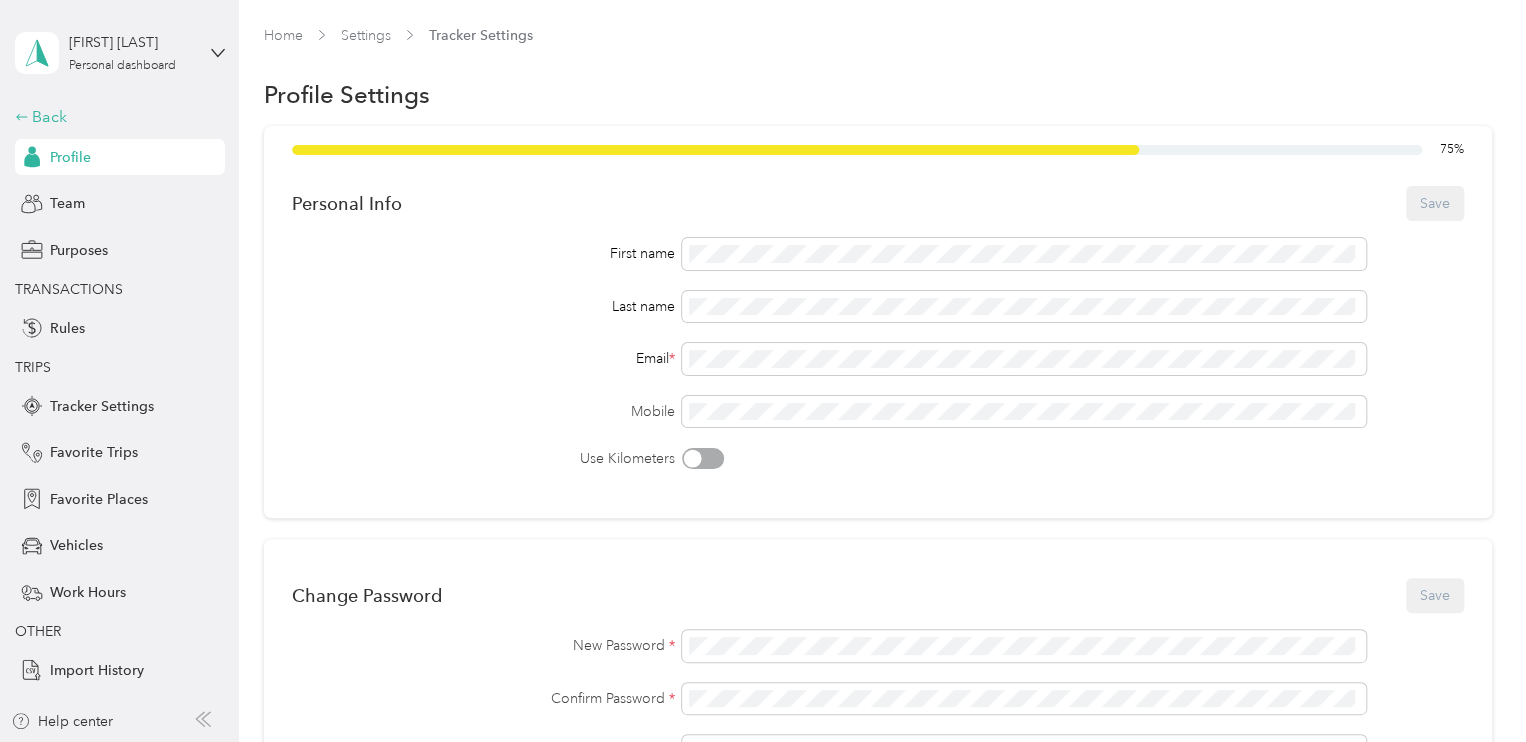 click on "Back" at bounding box center (115, 117) 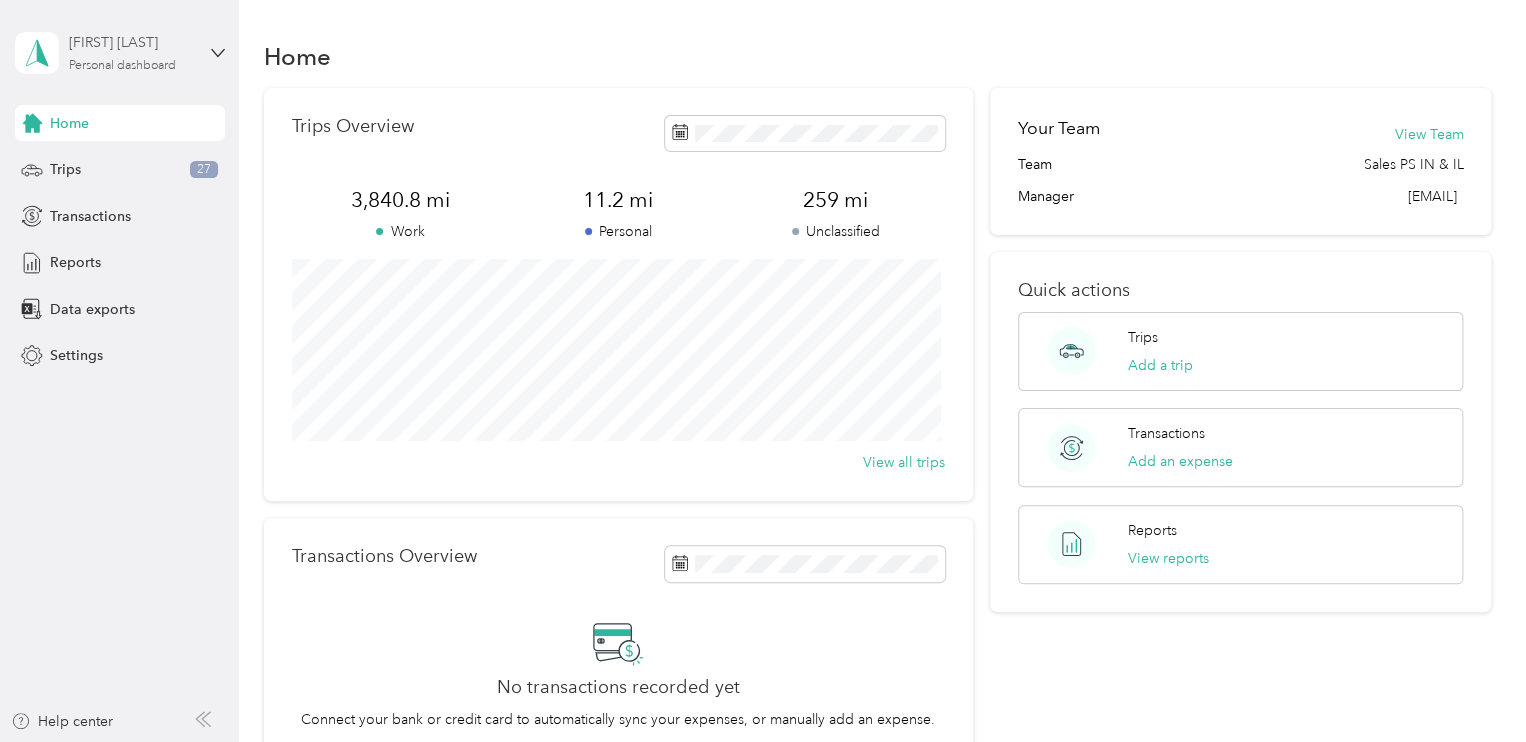 click on "[FIRST] [LAST]" at bounding box center [131, 42] 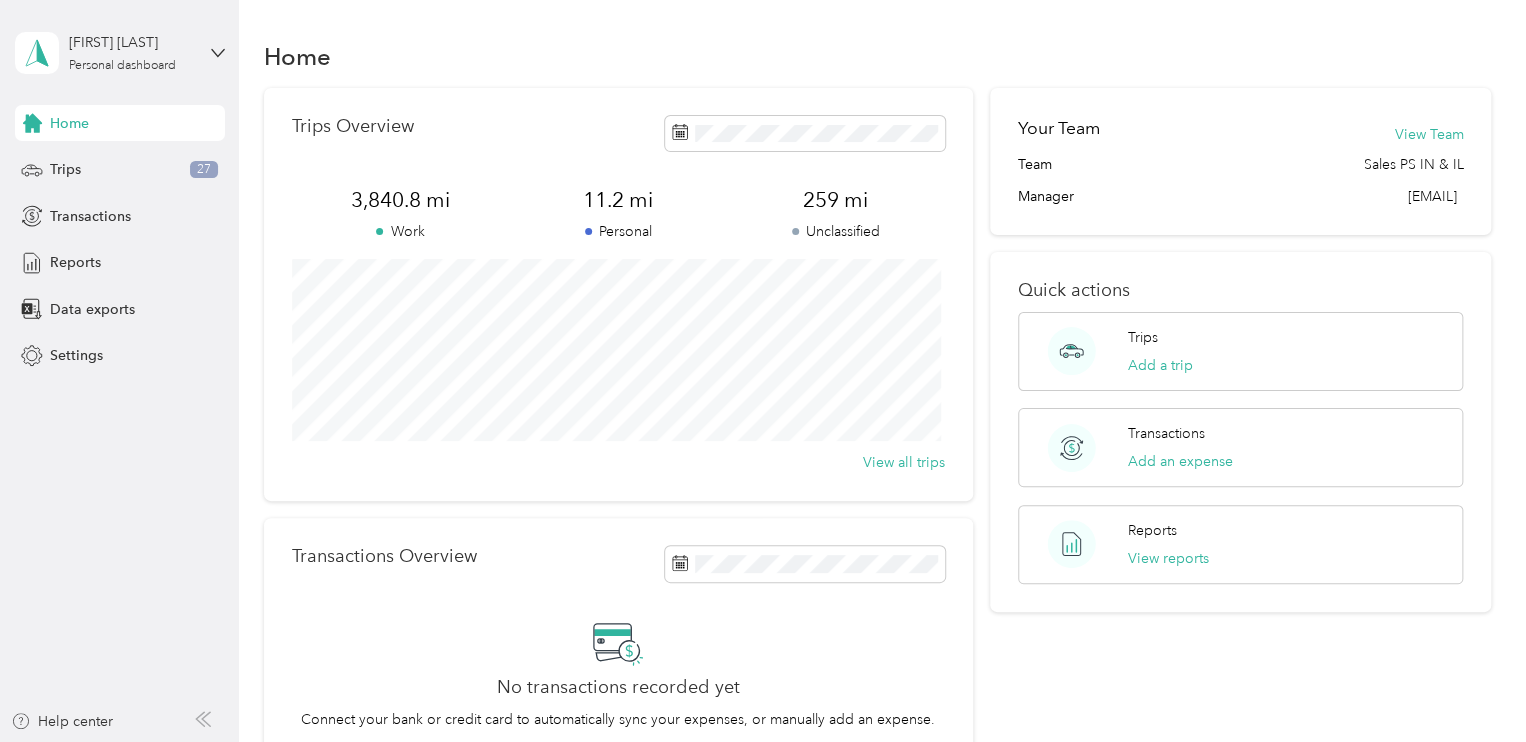 click on "Log out" at bounding box center (167, 164) 